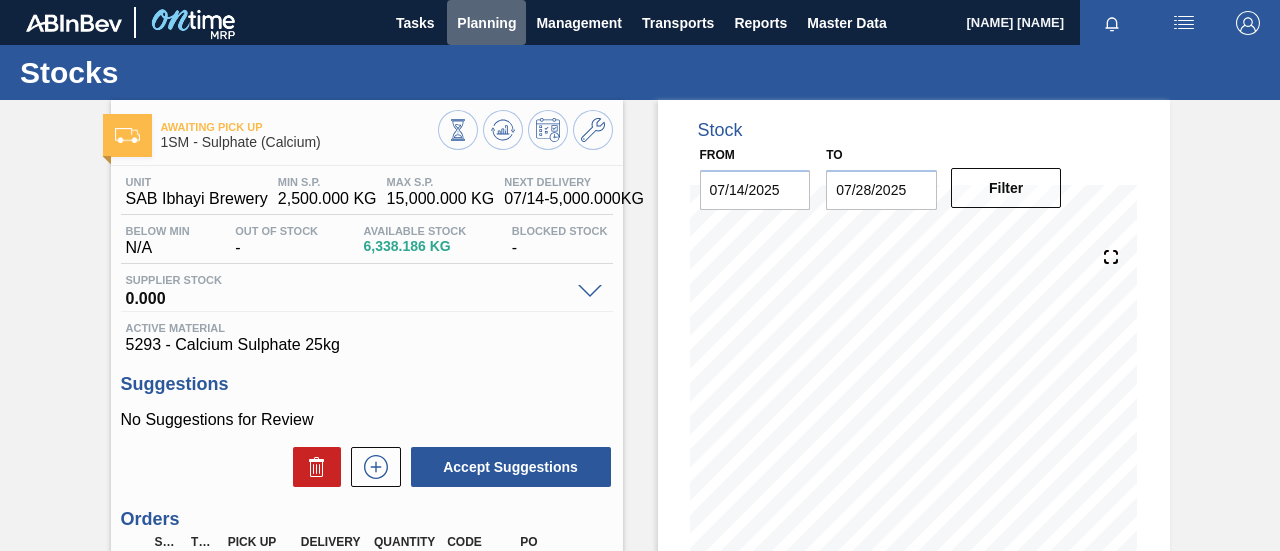 scroll, scrollTop: 0, scrollLeft: 0, axis: both 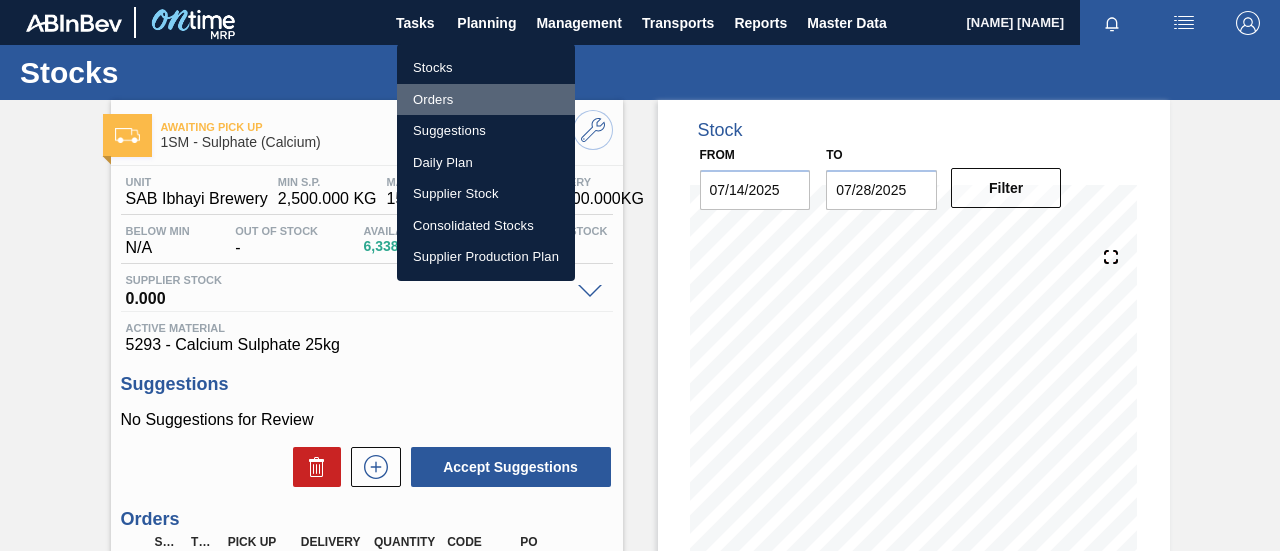 click on "Orders" at bounding box center [486, 100] 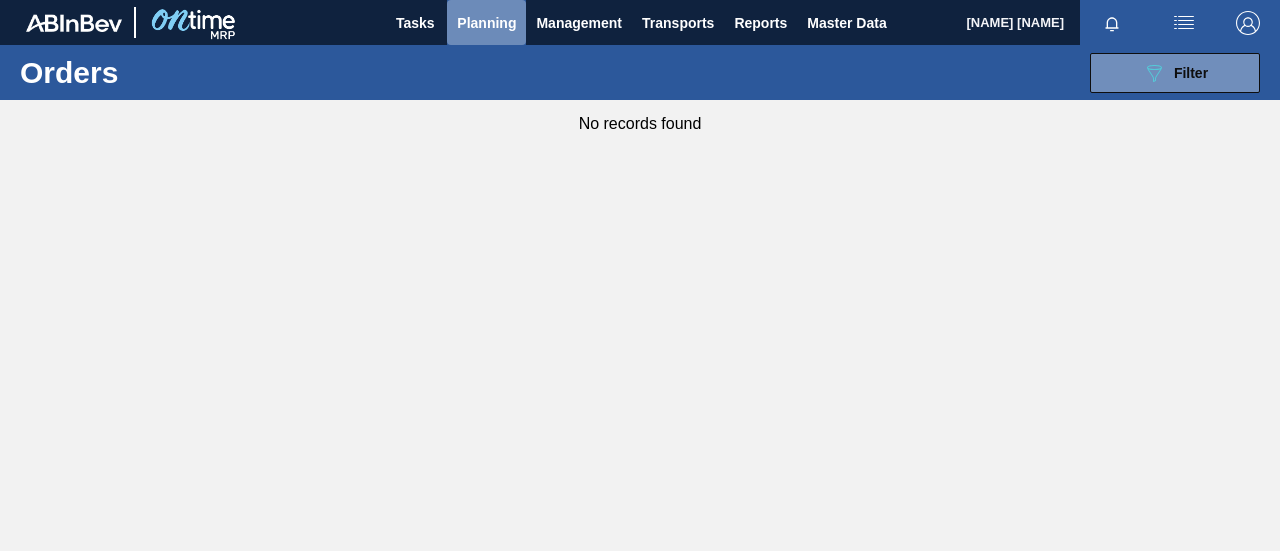 click on "Planning" at bounding box center (486, 23) 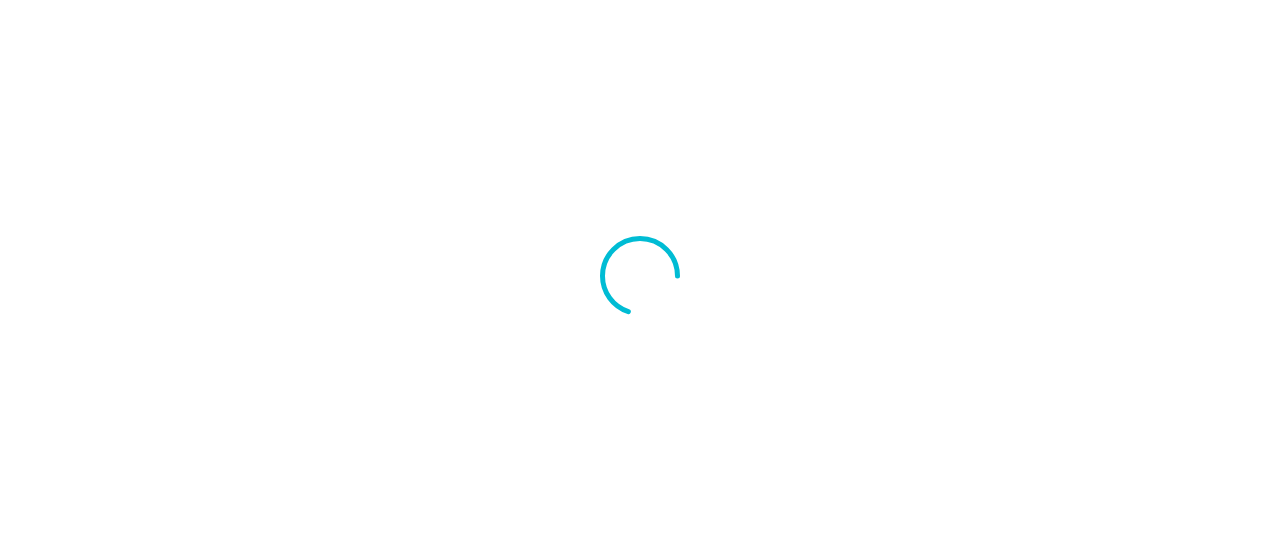 scroll, scrollTop: 0, scrollLeft: 0, axis: both 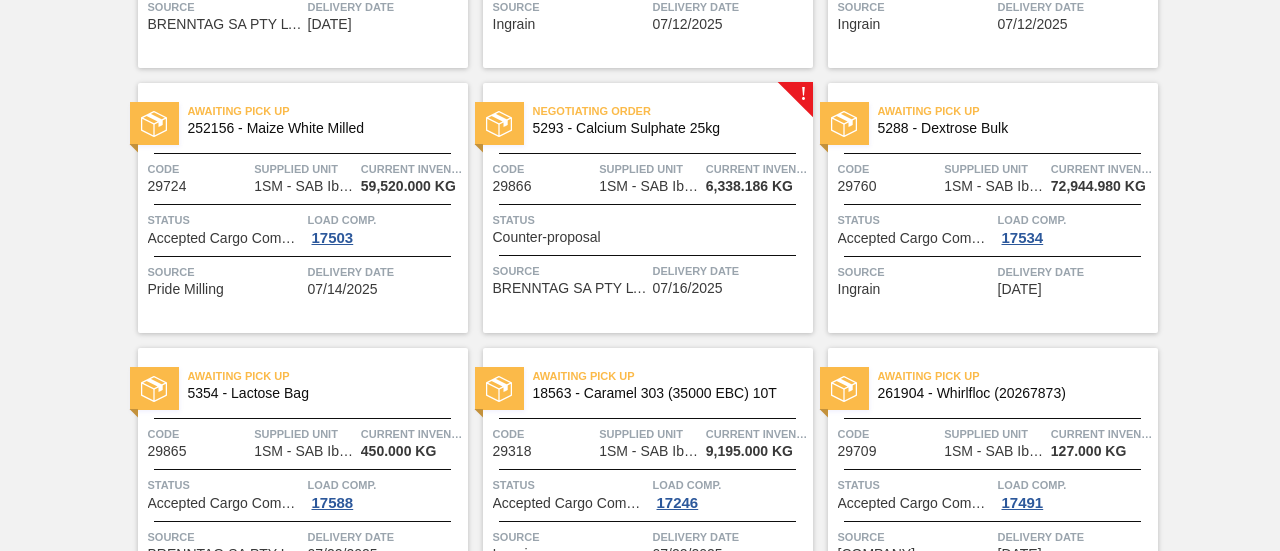 click on "Counter-proposal" at bounding box center (547, 237) 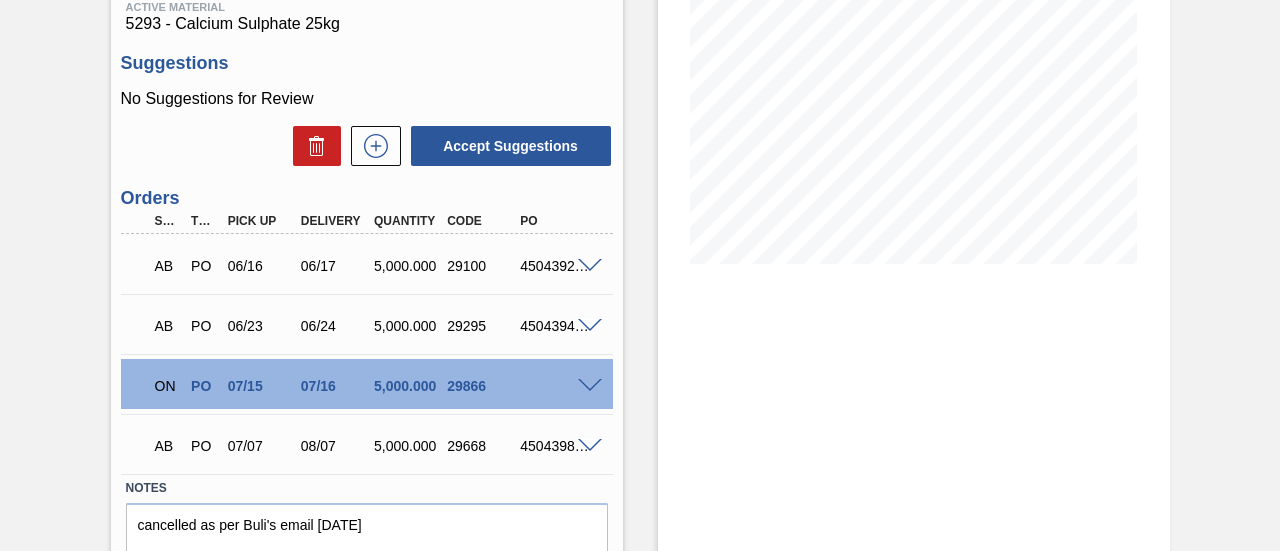 scroll, scrollTop: 410, scrollLeft: 0, axis: vertical 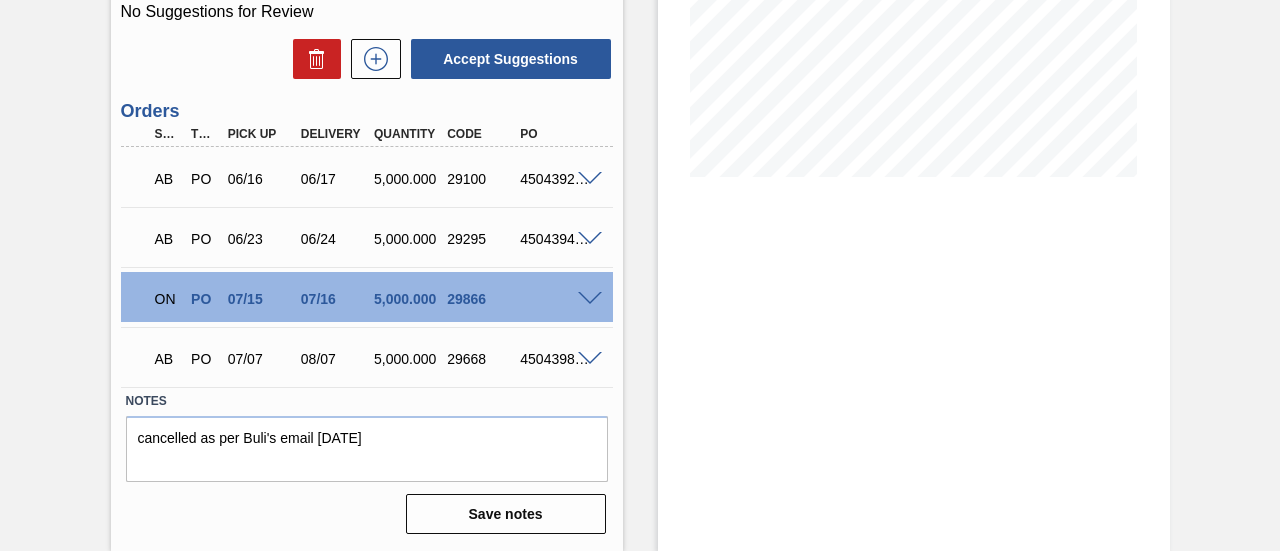 click at bounding box center (590, 299) 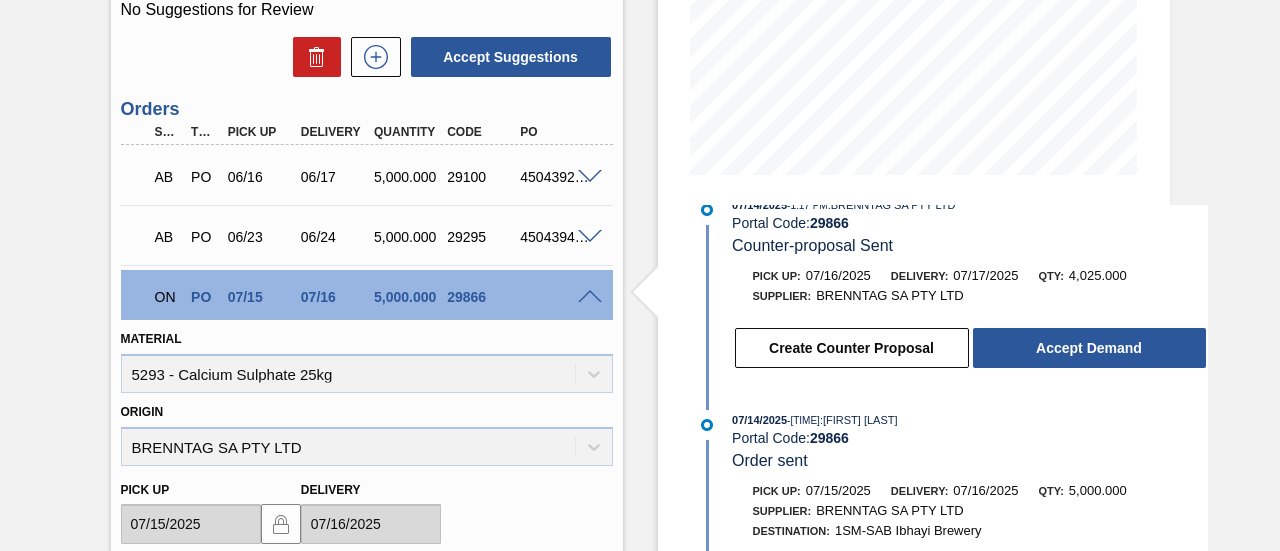 scroll, scrollTop: 59, scrollLeft: 0, axis: vertical 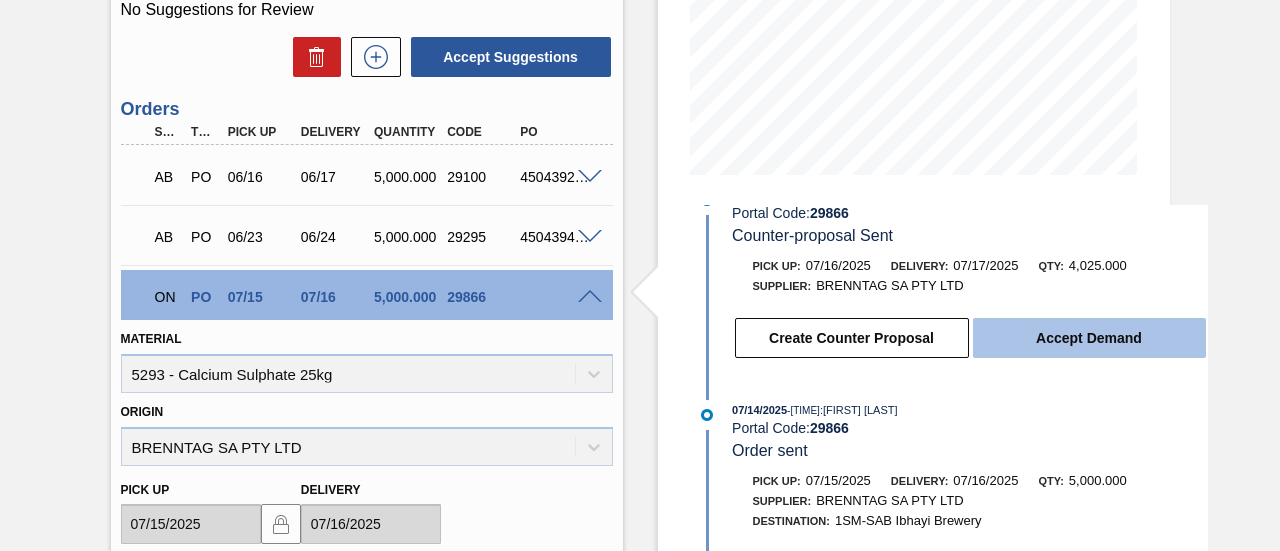 click on "Accept Demand" at bounding box center [1089, 338] 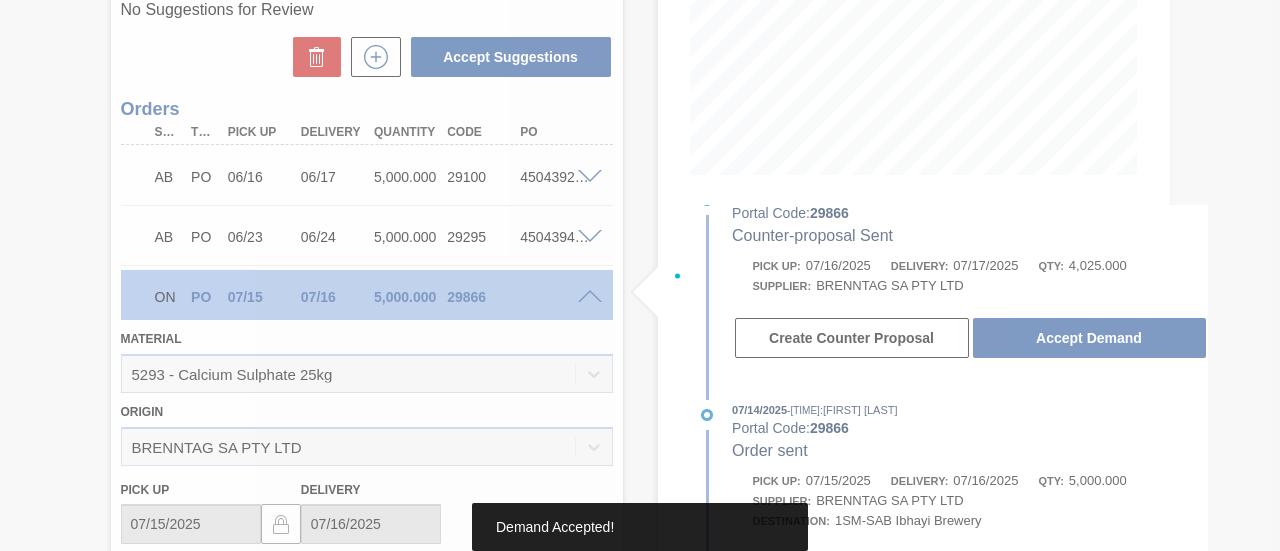 scroll, scrollTop: 222, scrollLeft: 0, axis: vertical 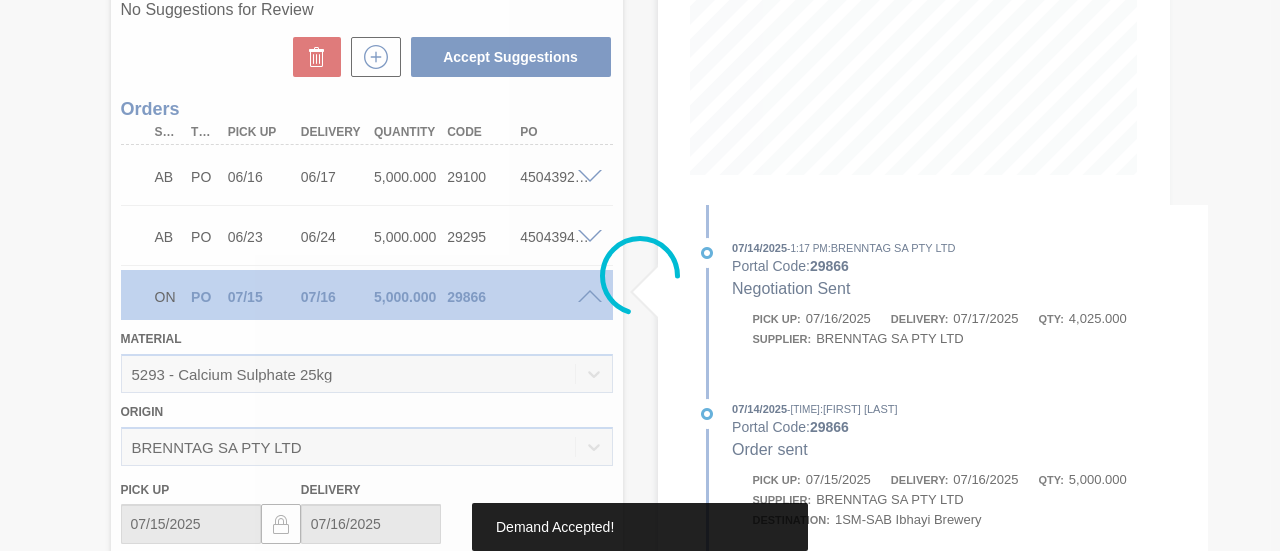 type on "4,025" 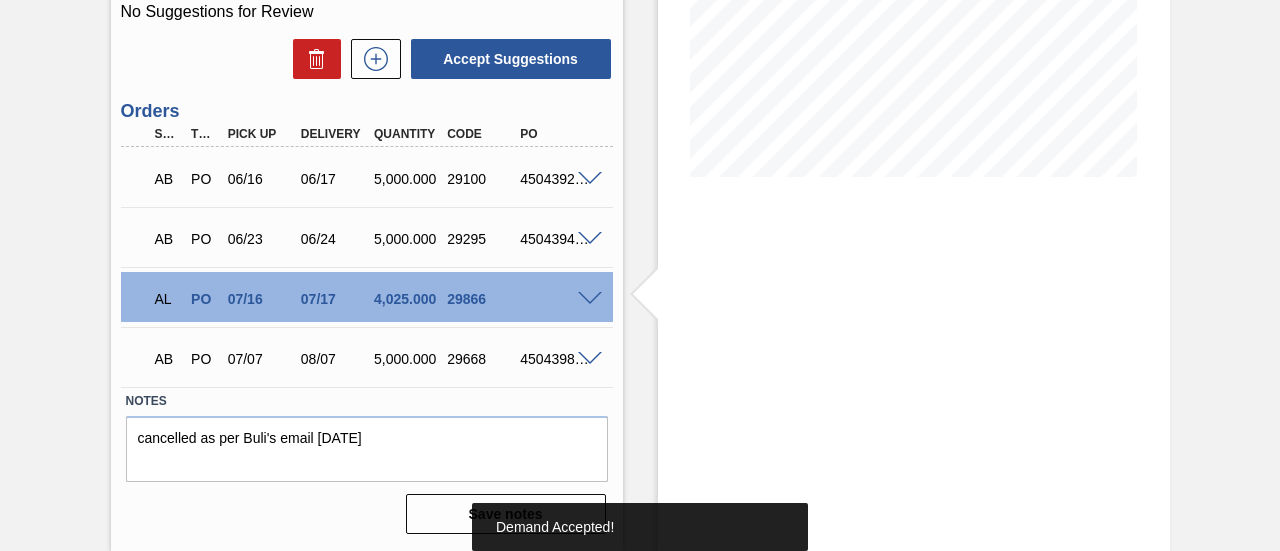 click at bounding box center (590, 299) 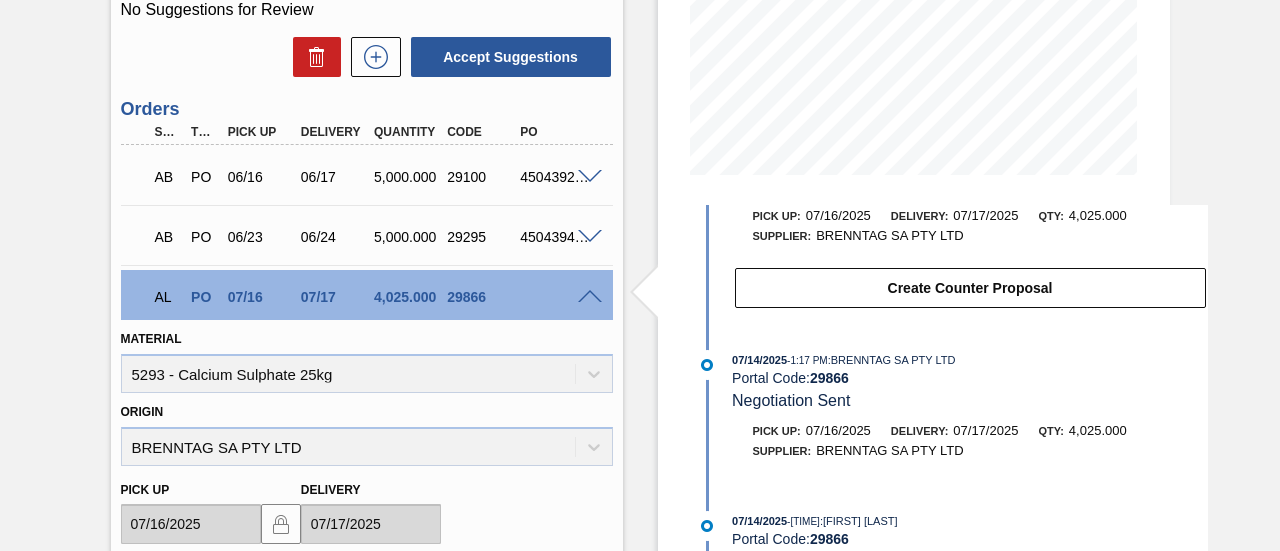 scroll, scrollTop: 0, scrollLeft: 0, axis: both 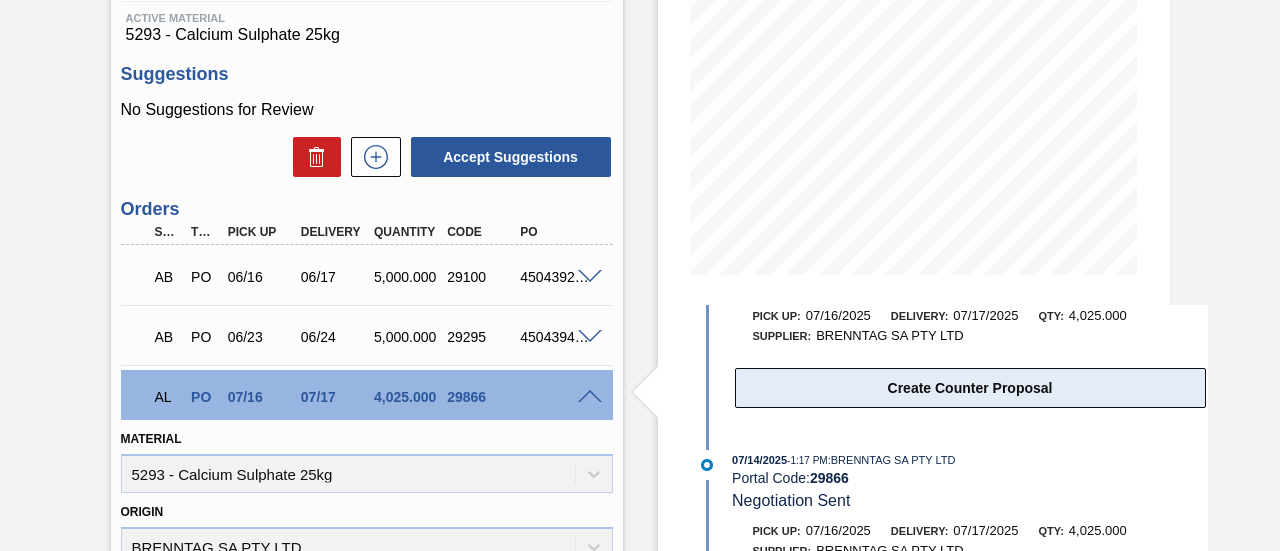 click on "Create Counter Proposal" at bounding box center (970, 388) 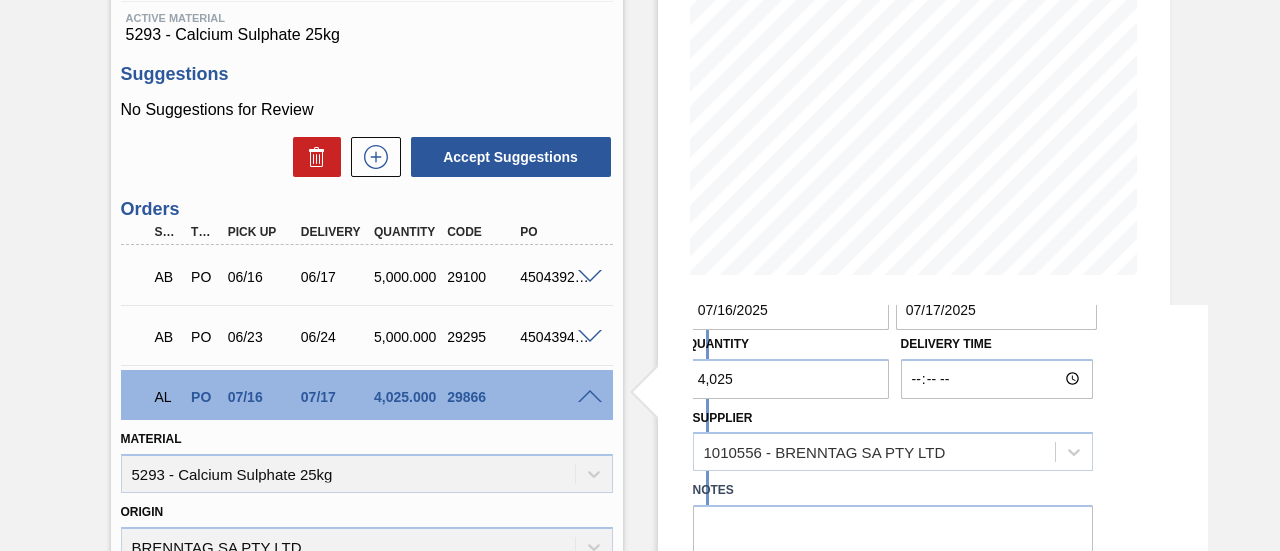 scroll, scrollTop: 300, scrollLeft: 0, axis: vertical 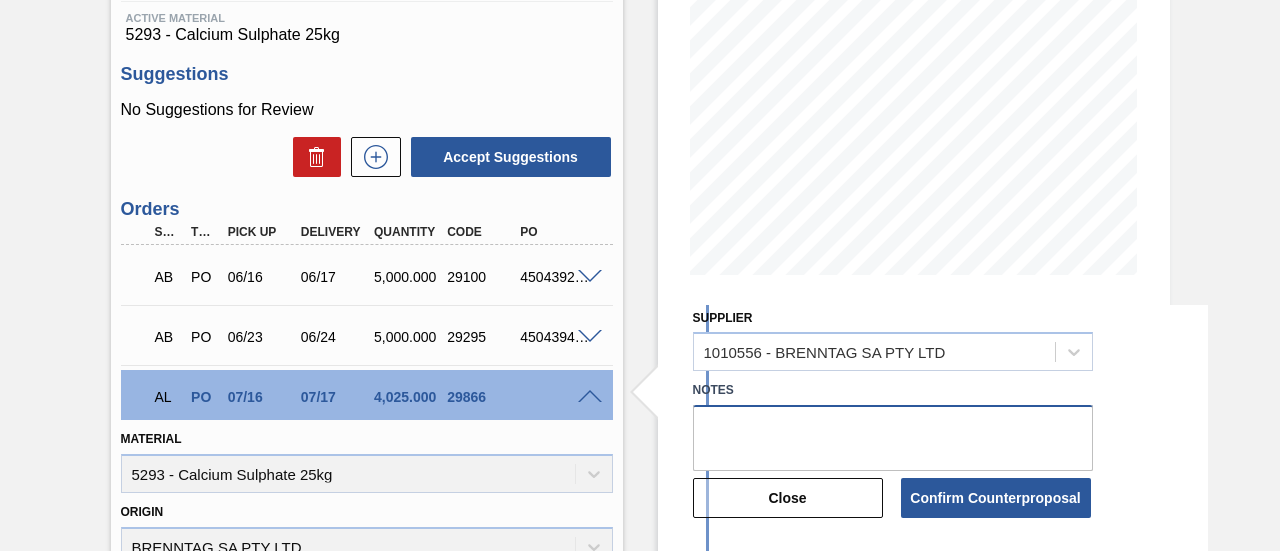 click at bounding box center (893, 438) 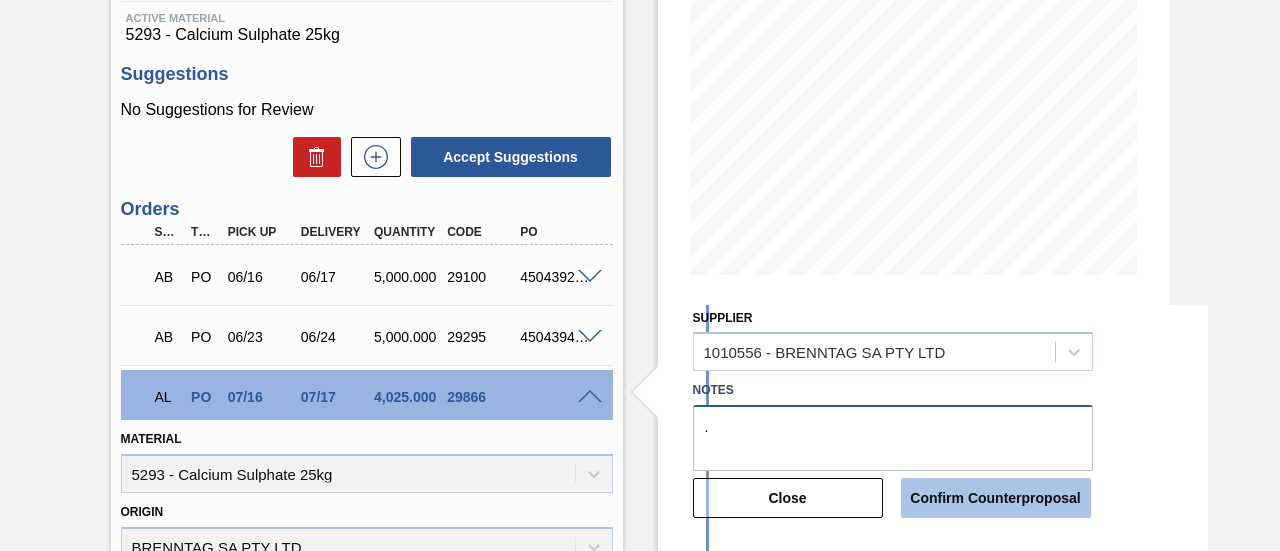 type on "." 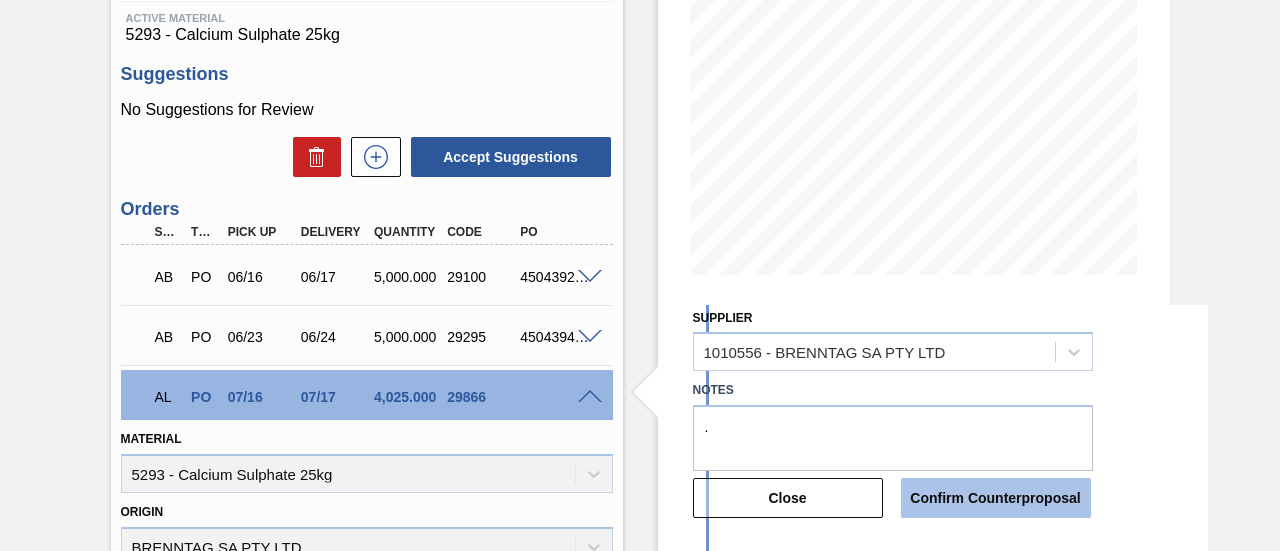click on "Confirm Counterproposal" at bounding box center [996, 498] 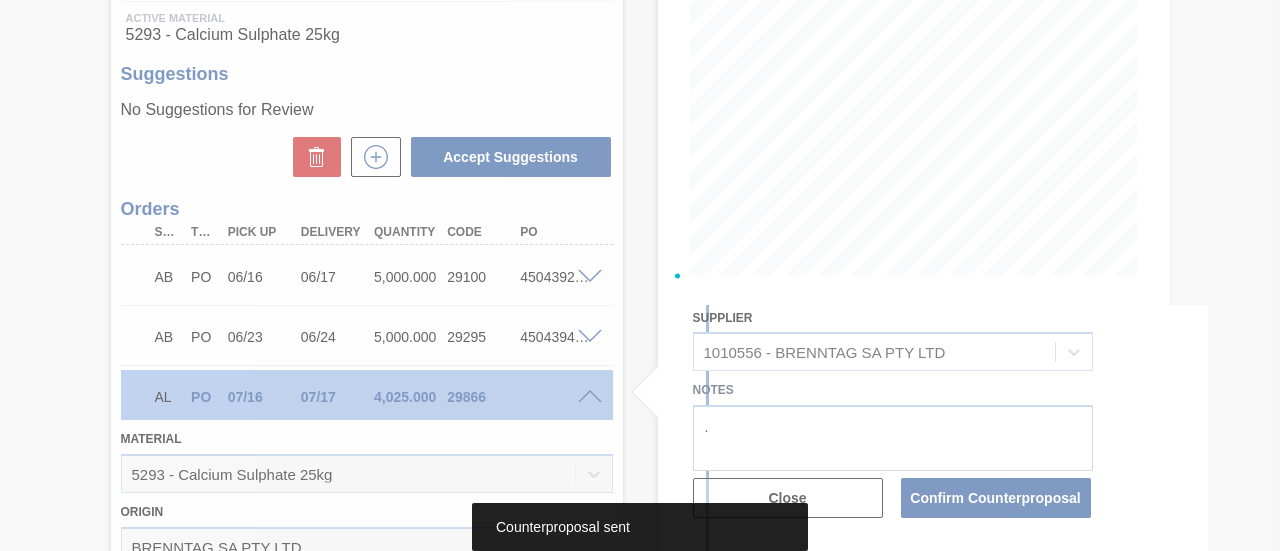 scroll, scrollTop: 483, scrollLeft: 0, axis: vertical 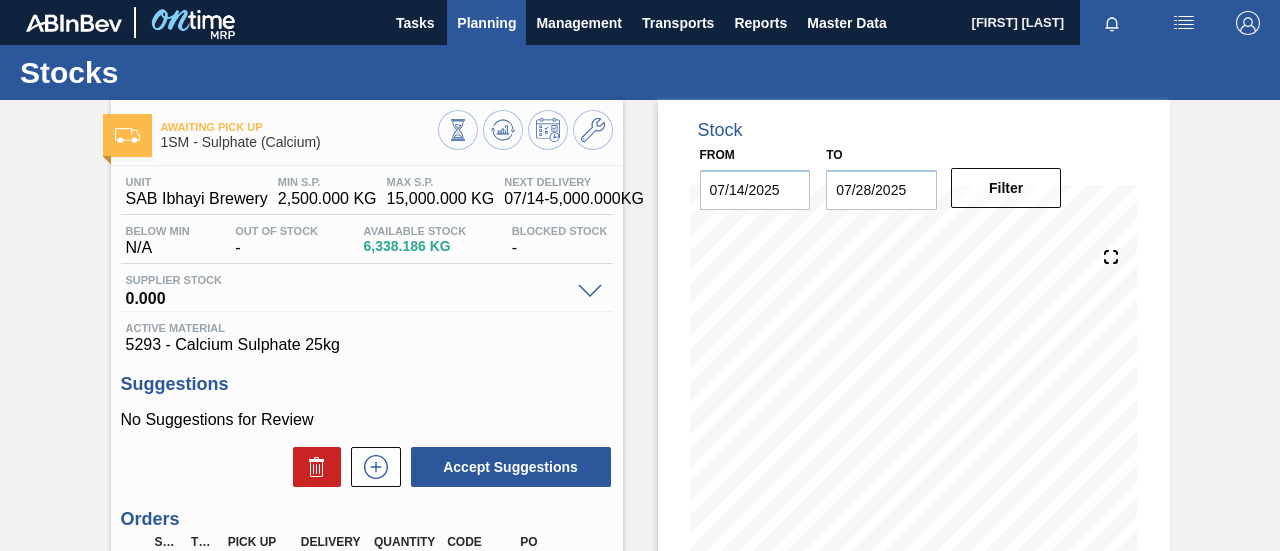 click on "Planning" at bounding box center [486, 23] 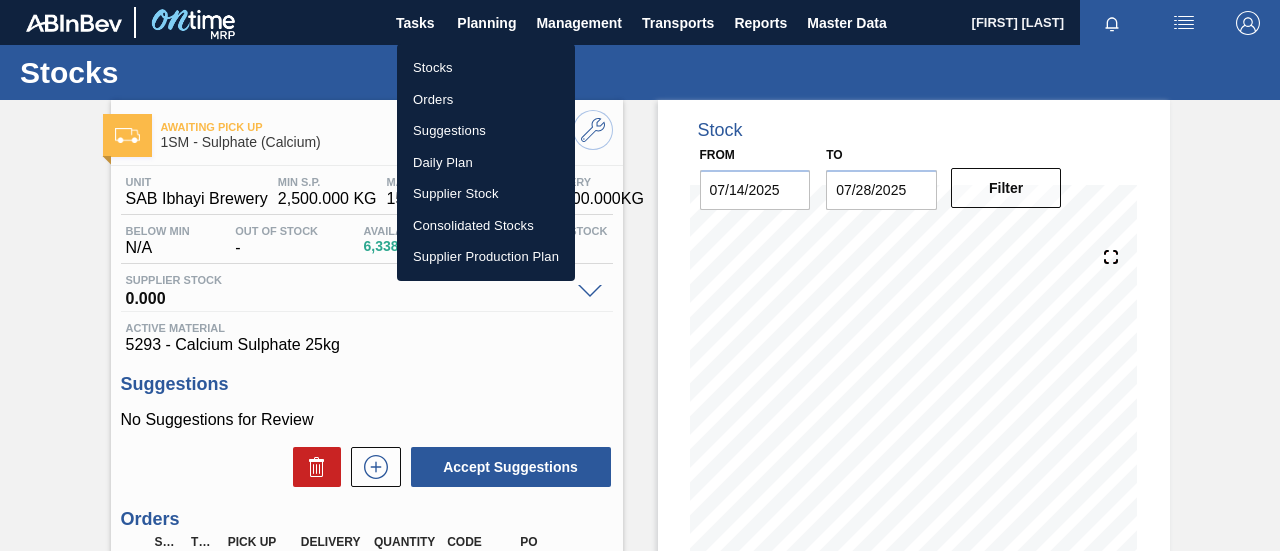 click on "Orders" at bounding box center [486, 100] 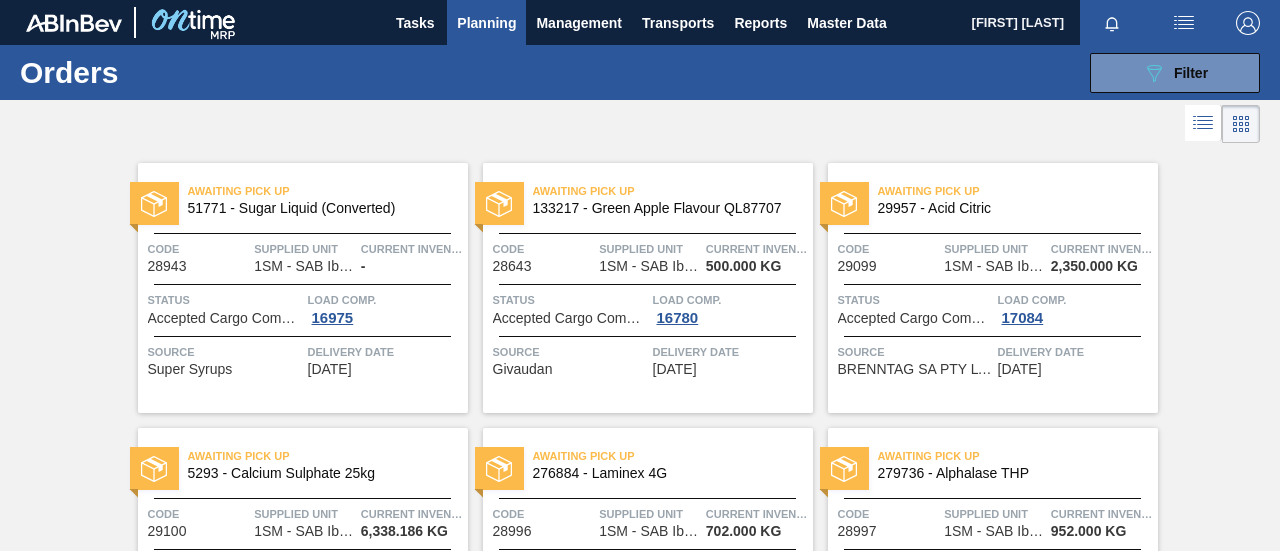 type 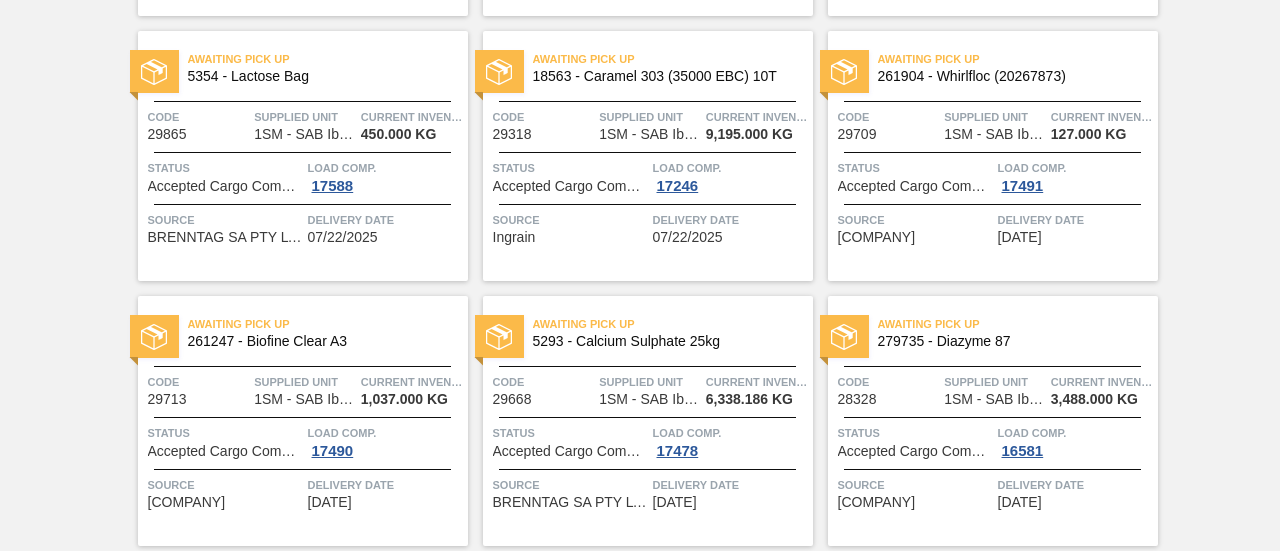 scroll, scrollTop: 2550, scrollLeft: 0, axis: vertical 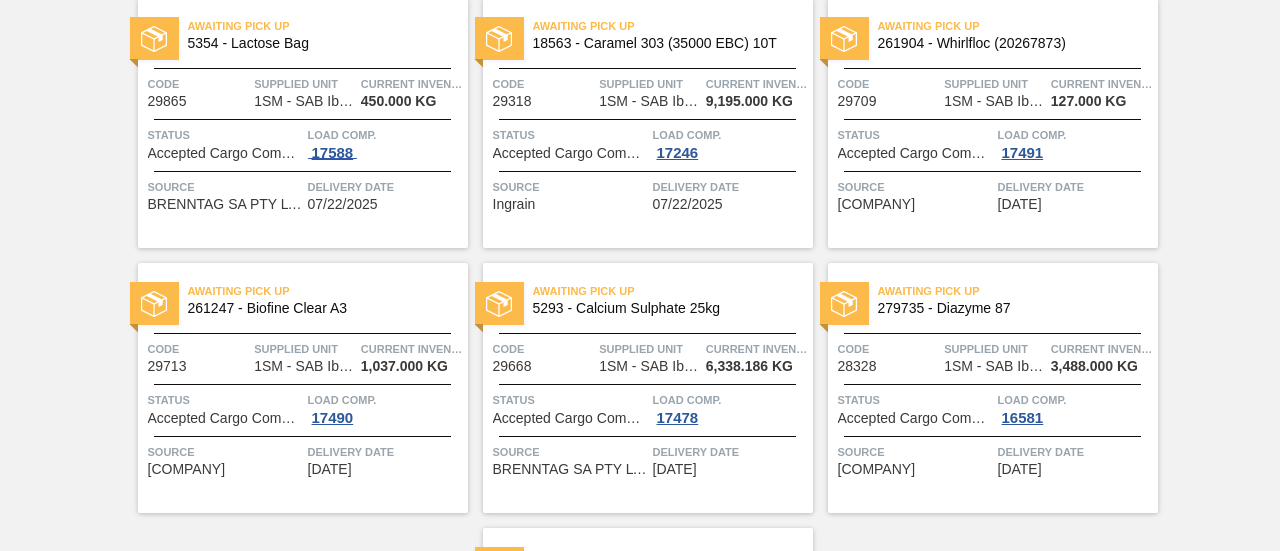click on "17588" at bounding box center (333, 153) 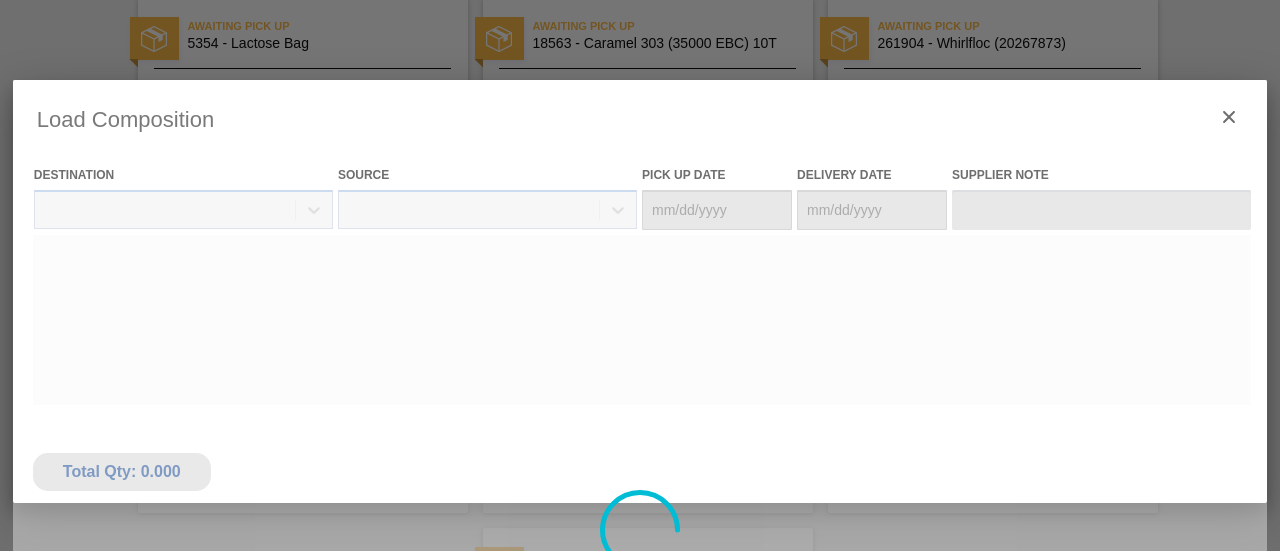 type on "07/20/2025" 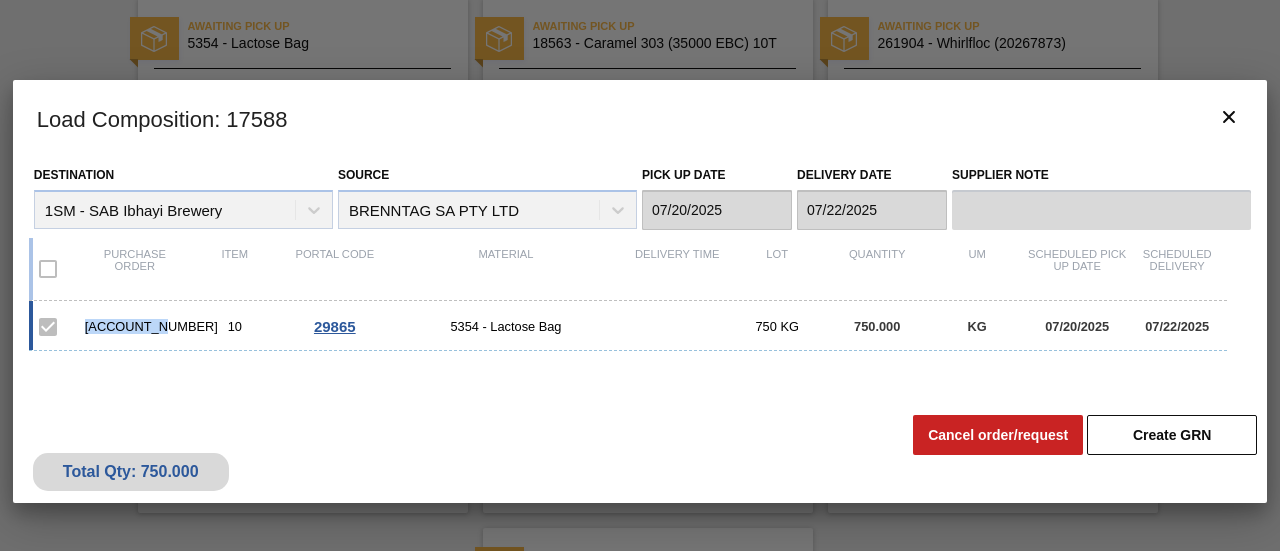 drag, startPoint x: 172, startPoint y: 323, endPoint x: 98, endPoint y: 329, distance: 74.24284 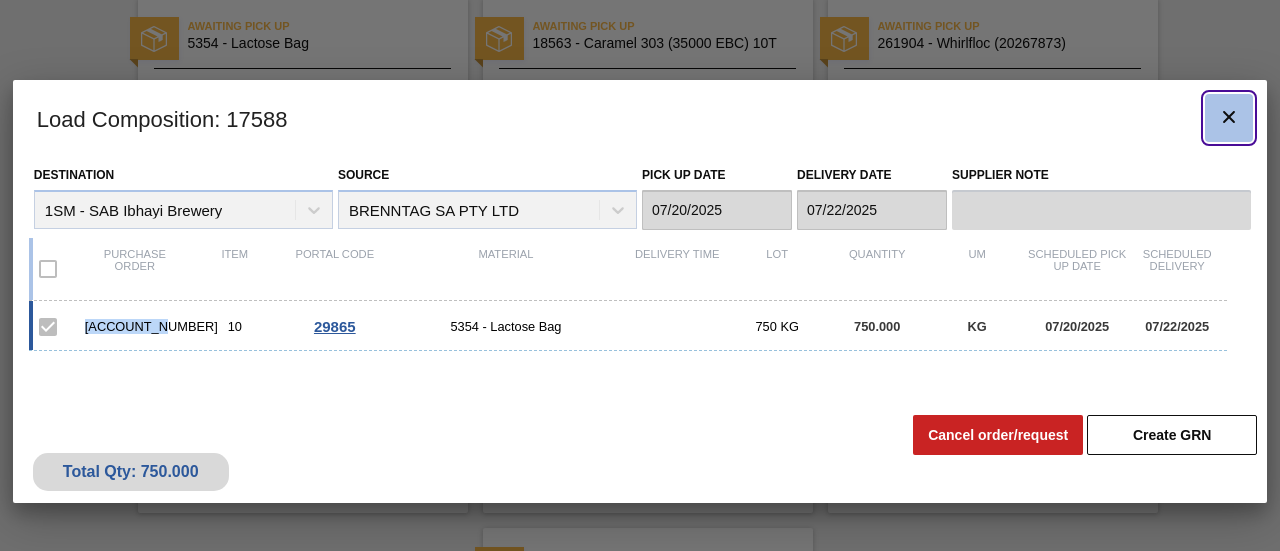 click 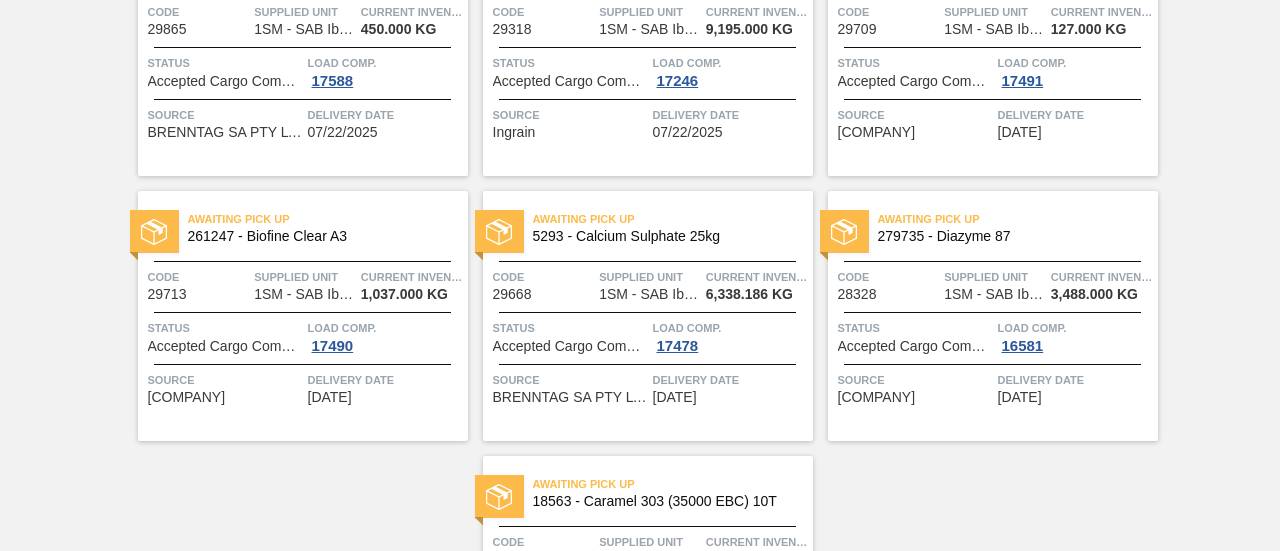 scroll, scrollTop: 2650, scrollLeft: 0, axis: vertical 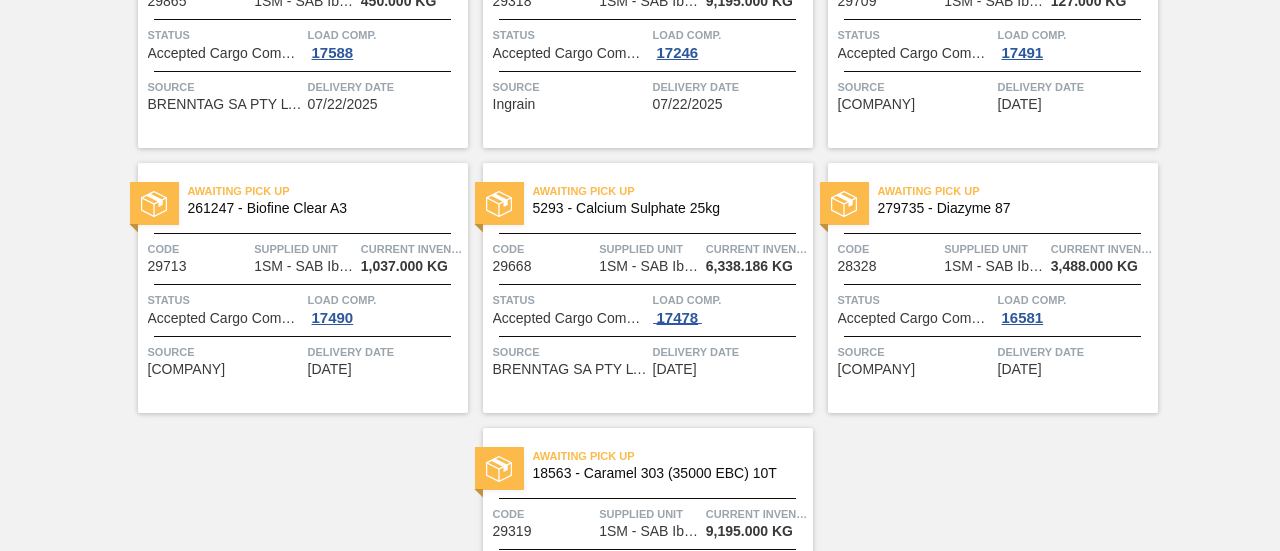 click on "17478" at bounding box center (678, 318) 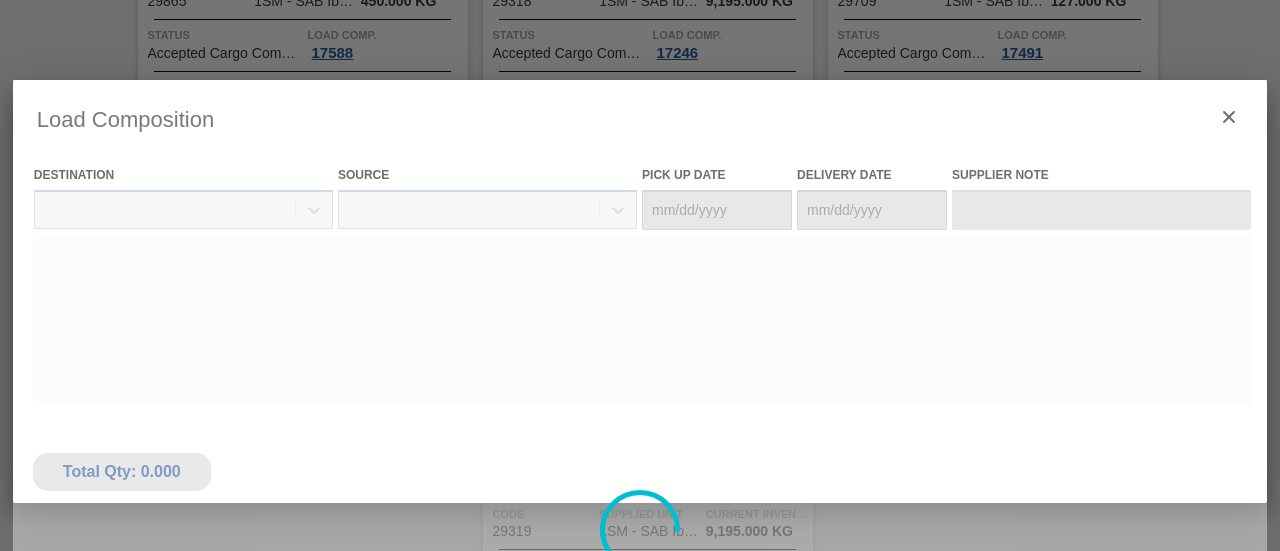 type on "[DATE]" 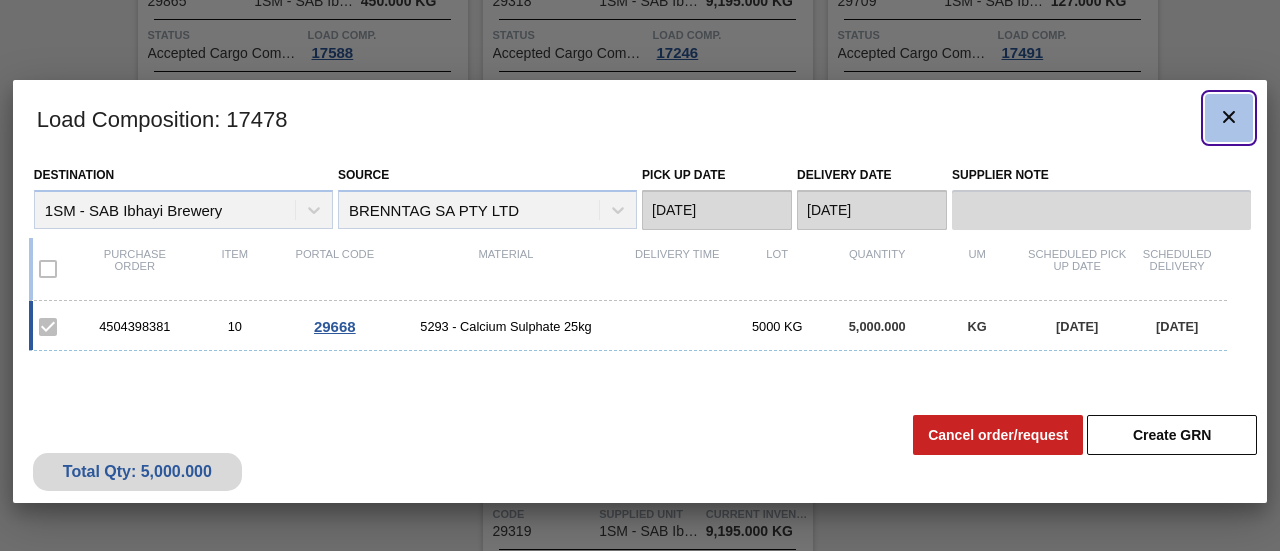 click 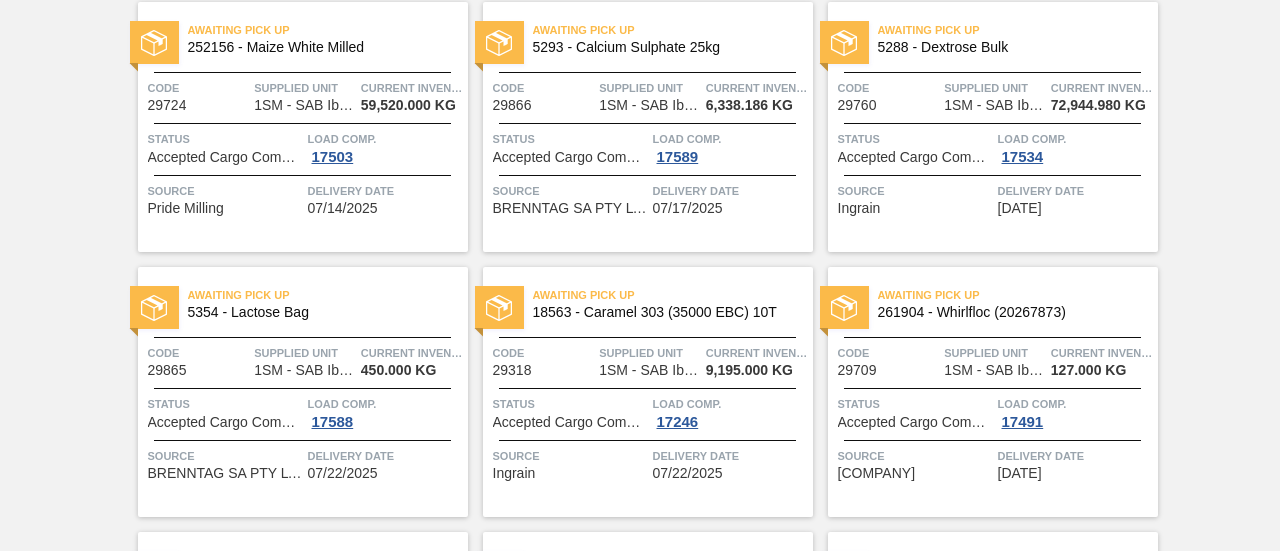 scroll, scrollTop: 2250, scrollLeft: 0, axis: vertical 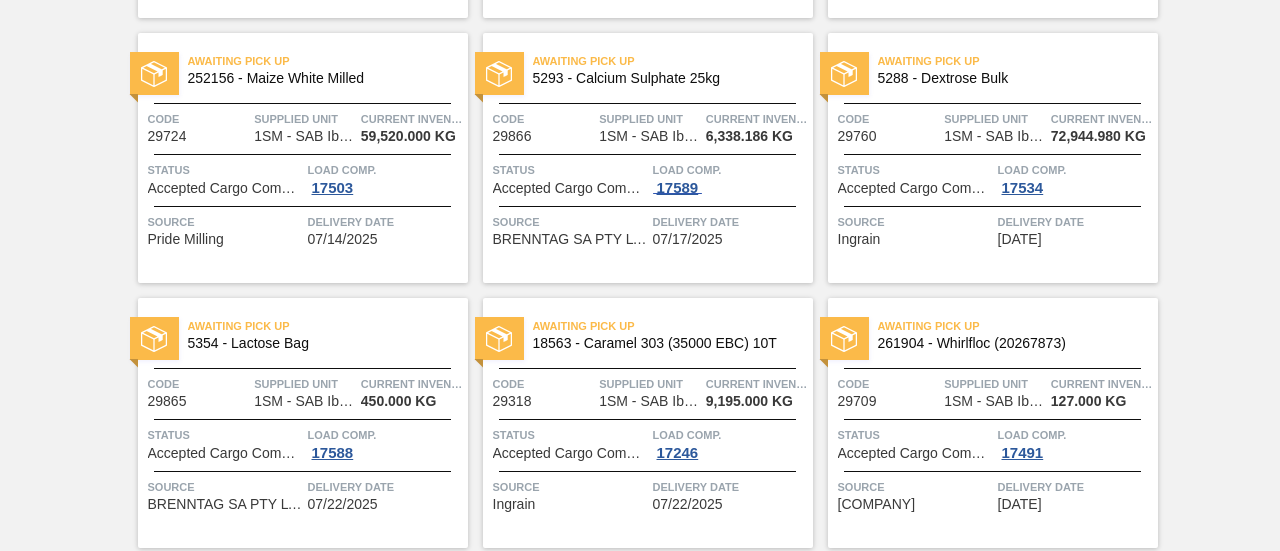 click on "17589" at bounding box center (678, 188) 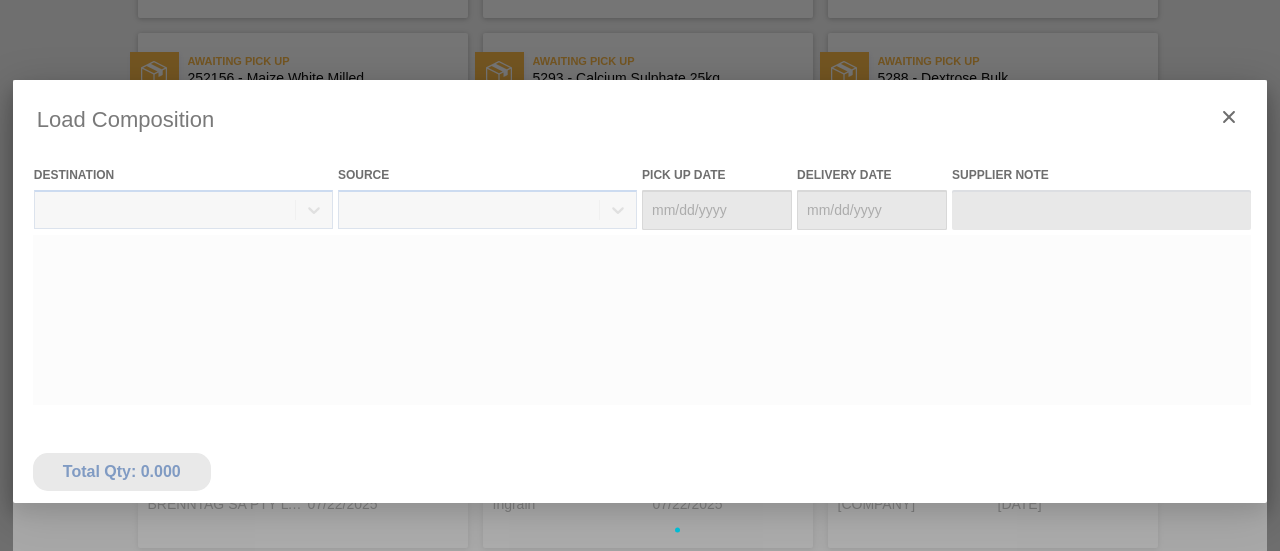 type on "07/16/2025" 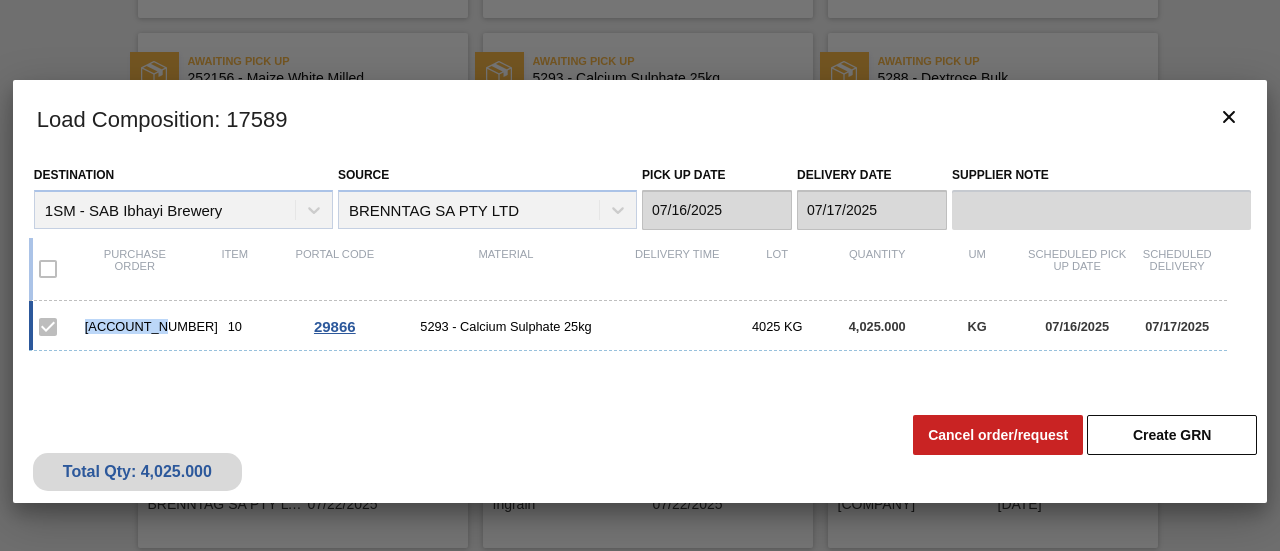 drag, startPoint x: 168, startPoint y: 324, endPoint x: 95, endPoint y: 328, distance: 73.109505 